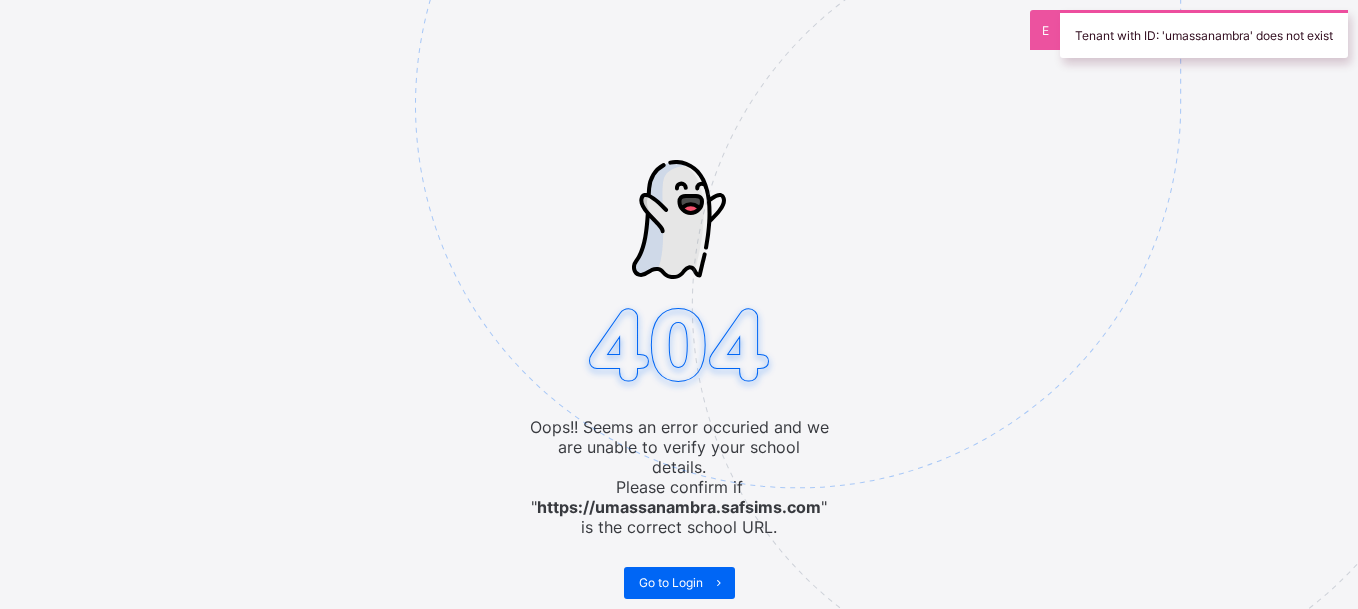 scroll, scrollTop: 0, scrollLeft: 0, axis: both 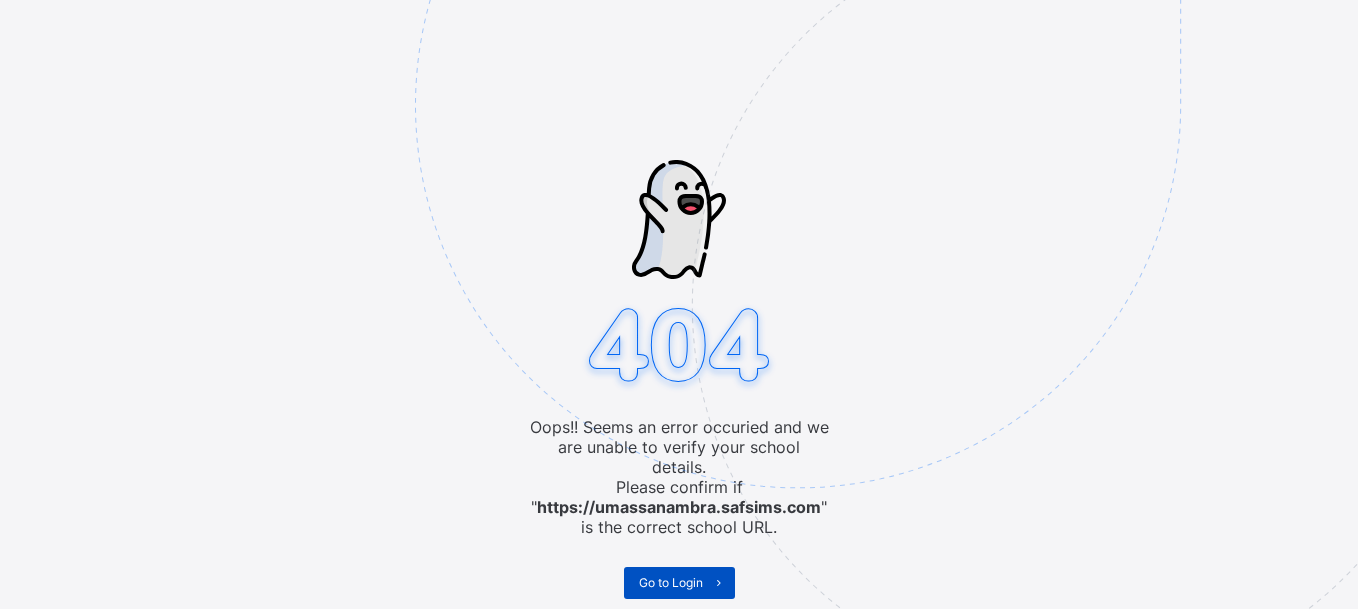 click on "Go to Login" at bounding box center [671, 582] 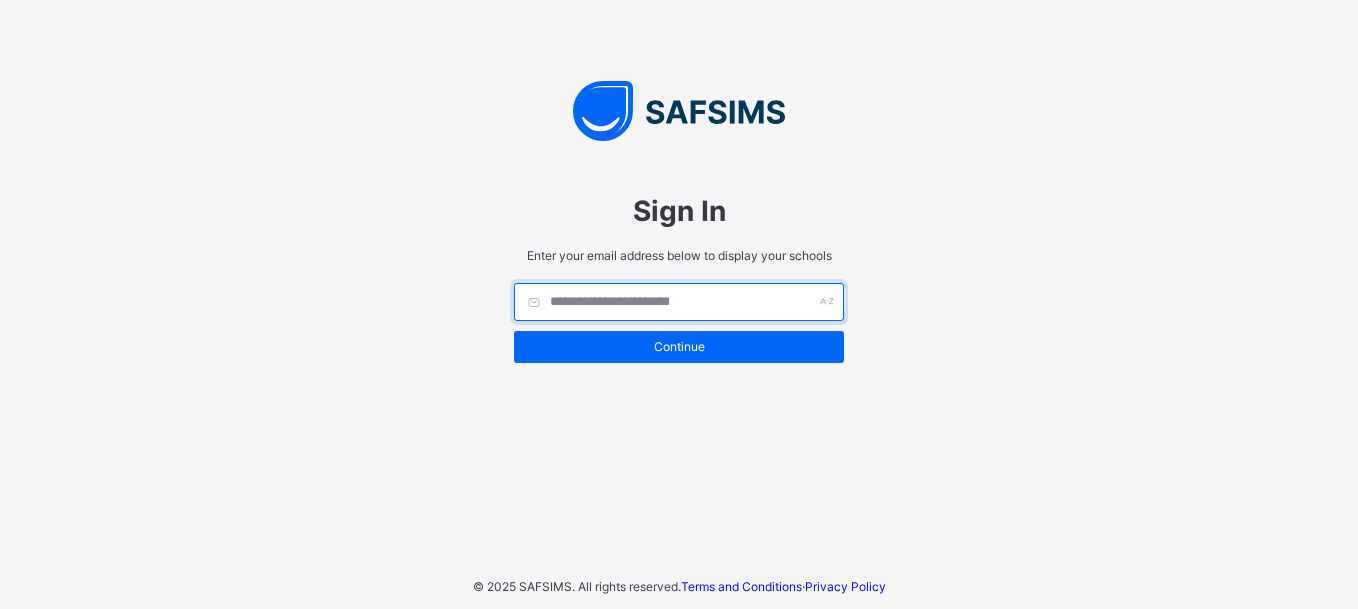 click at bounding box center [679, 302] 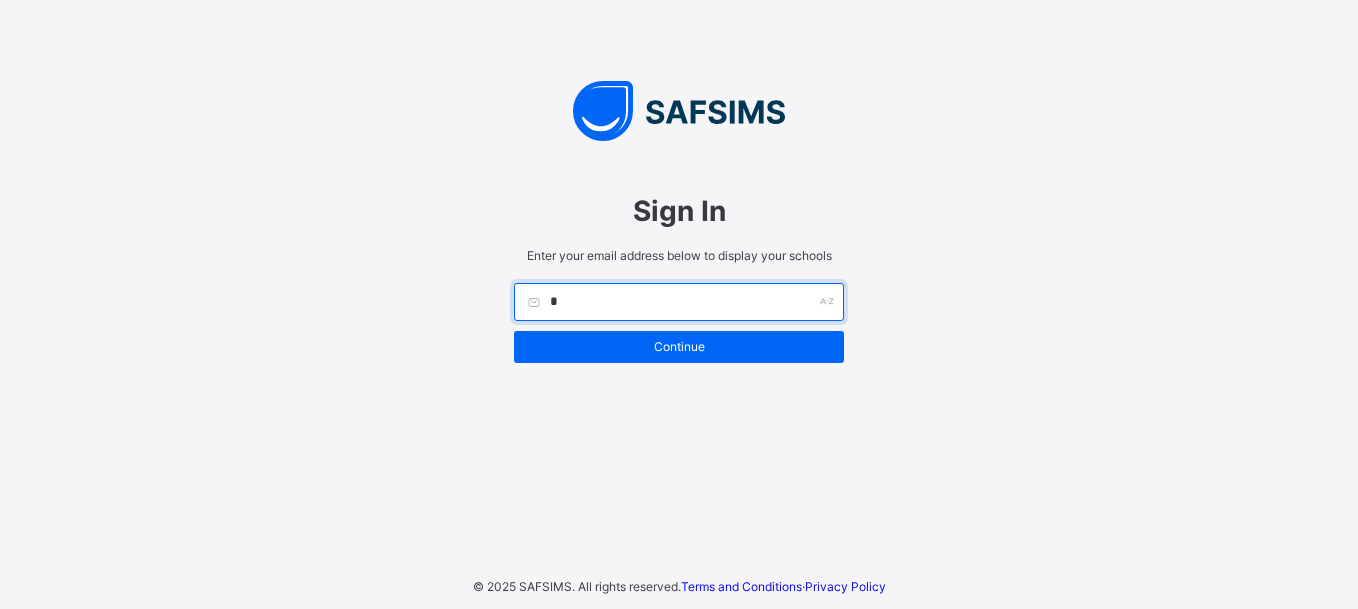 type on "*" 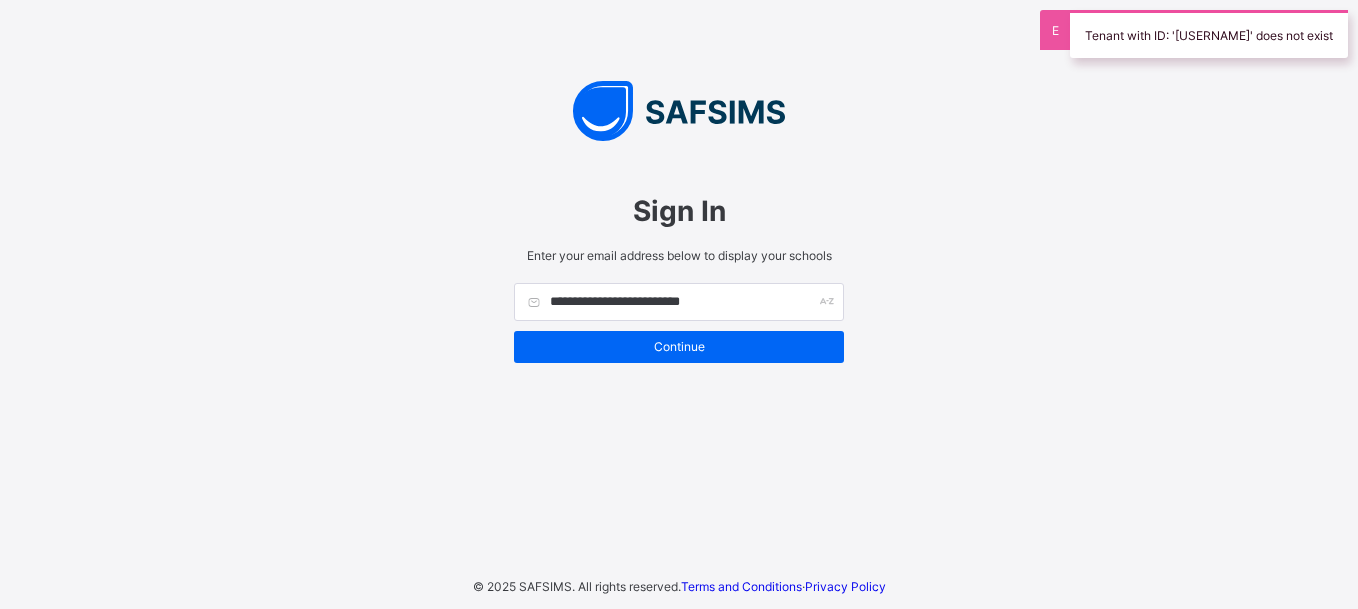 scroll, scrollTop: 0, scrollLeft: 0, axis: both 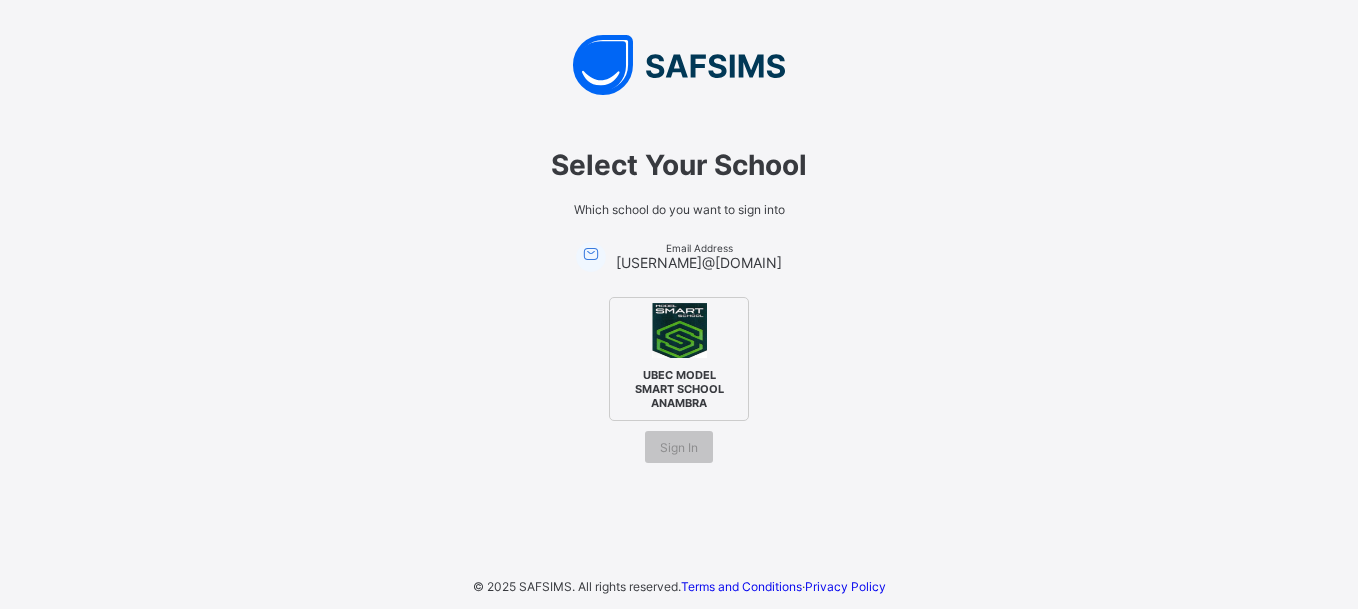 click at bounding box center (679, 330) 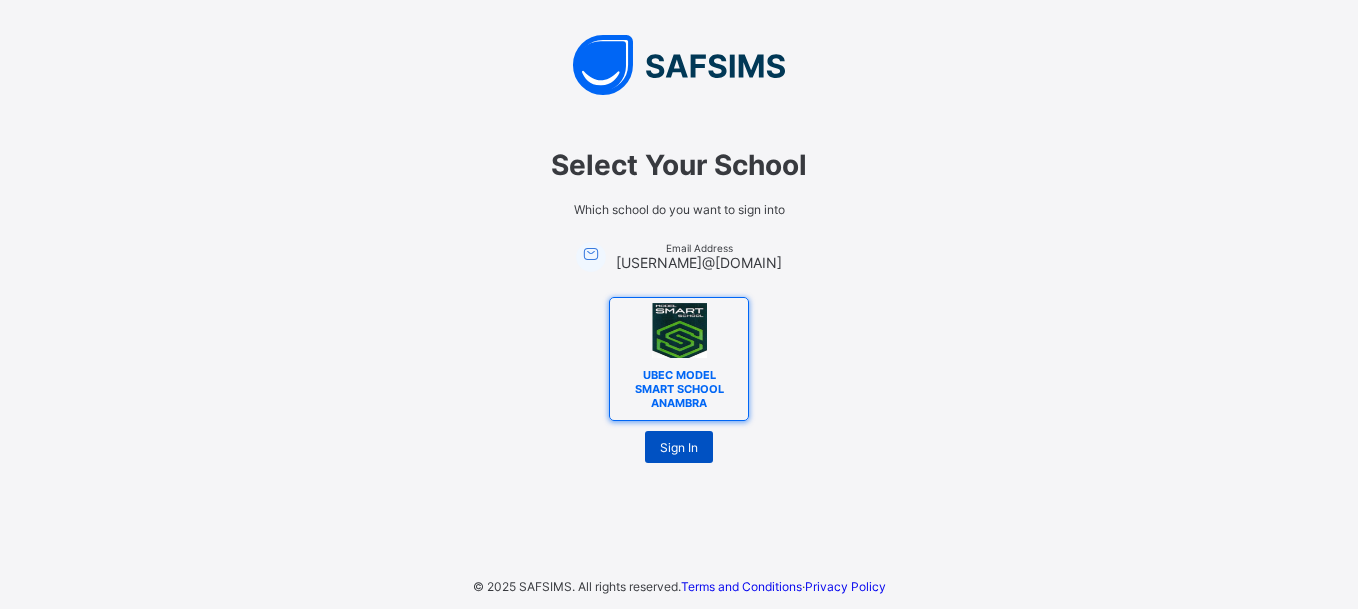 click on "Sign In" at bounding box center (679, 447) 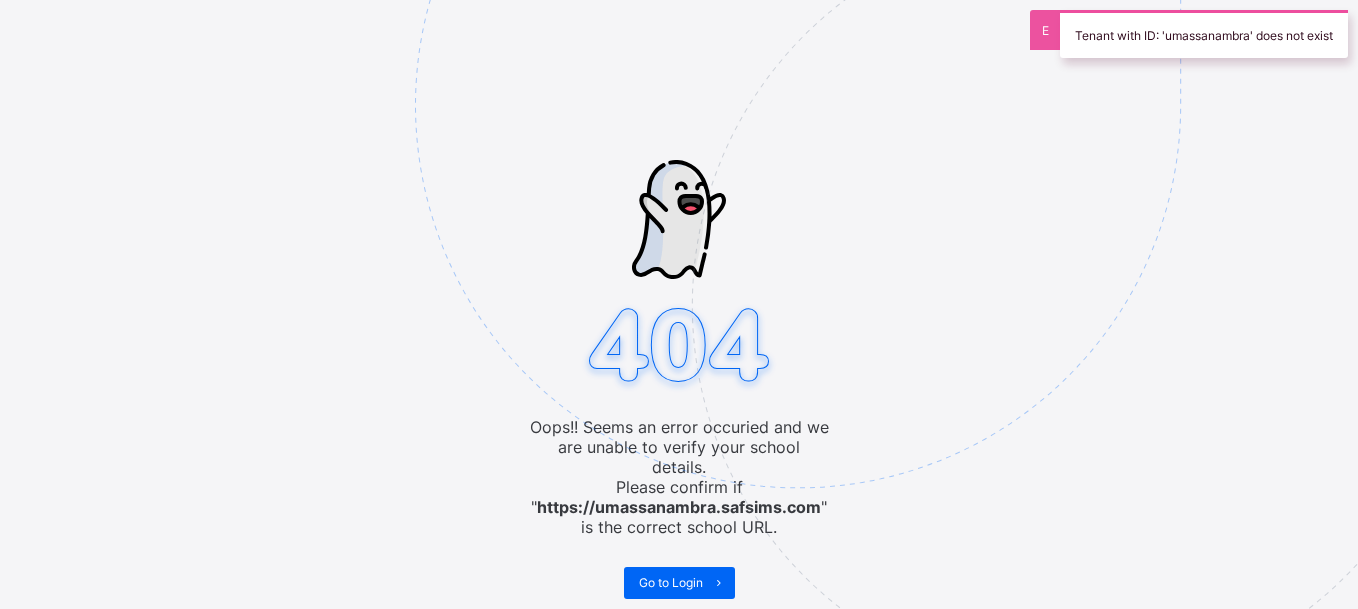 scroll, scrollTop: 0, scrollLeft: 0, axis: both 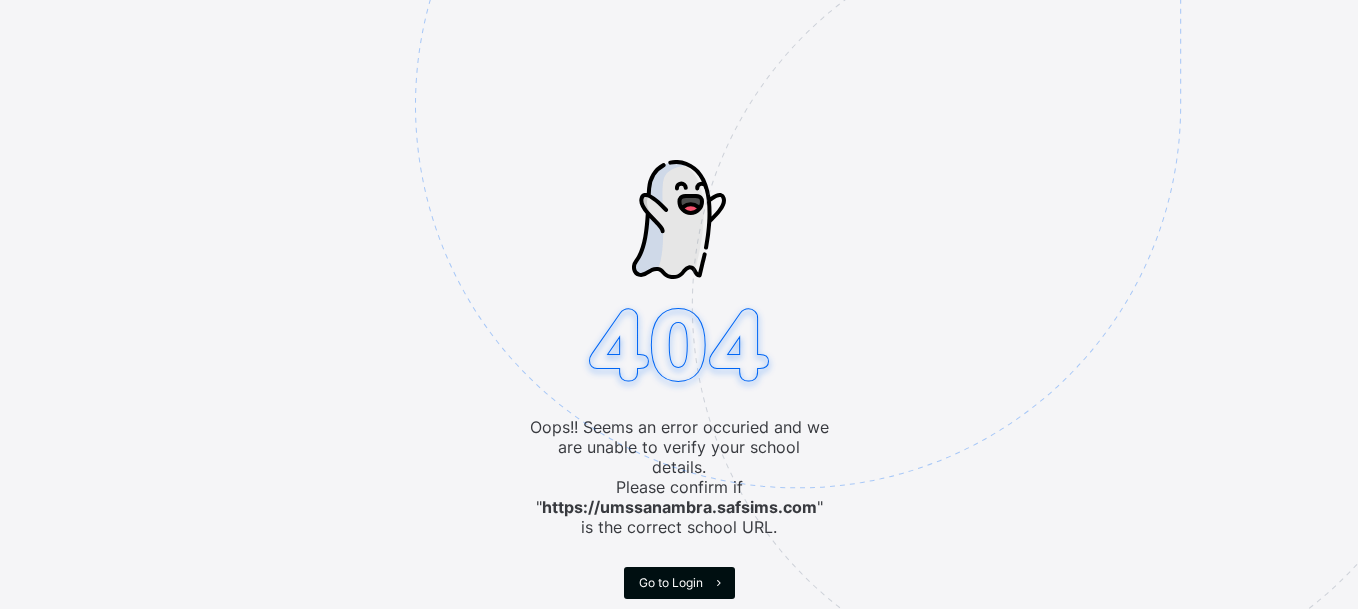 click on "Go to Login" at bounding box center [671, 582] 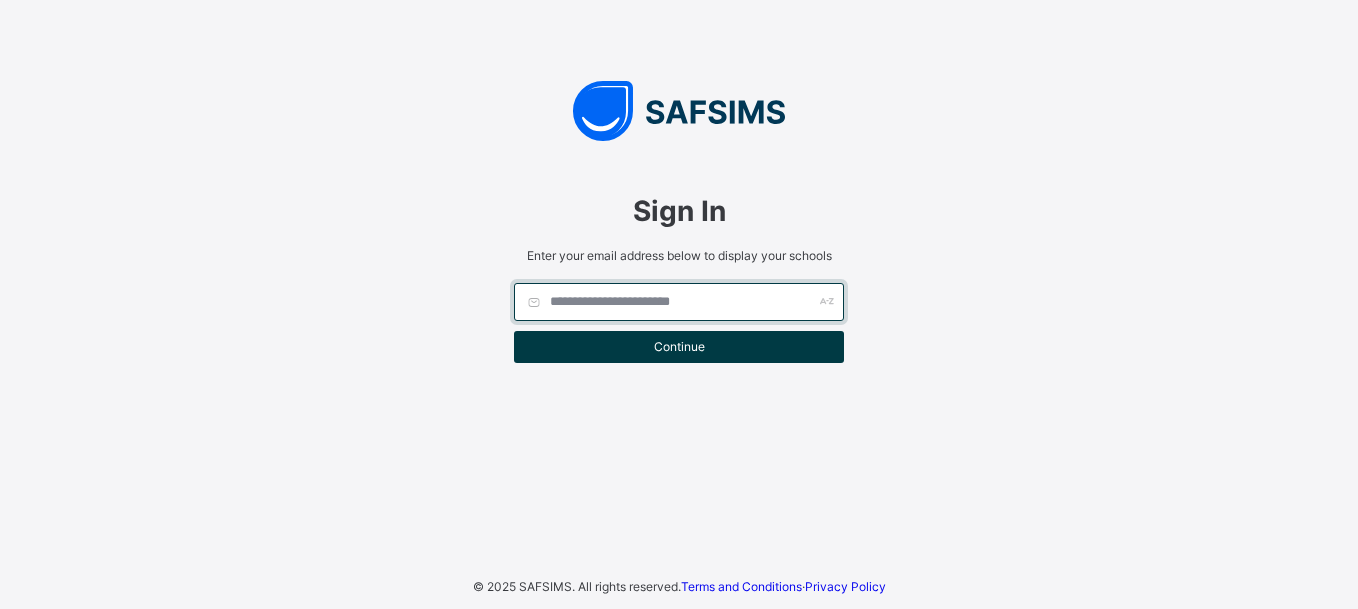 click at bounding box center (679, 302) 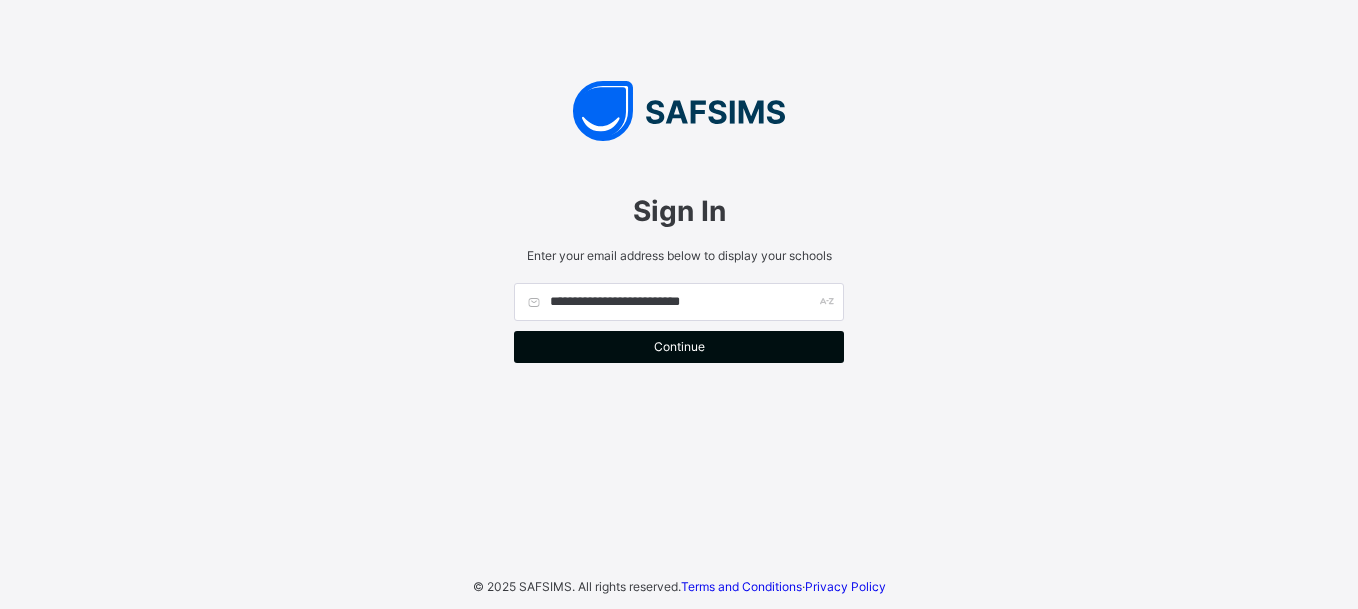 click on "Continue" at bounding box center (679, 346) 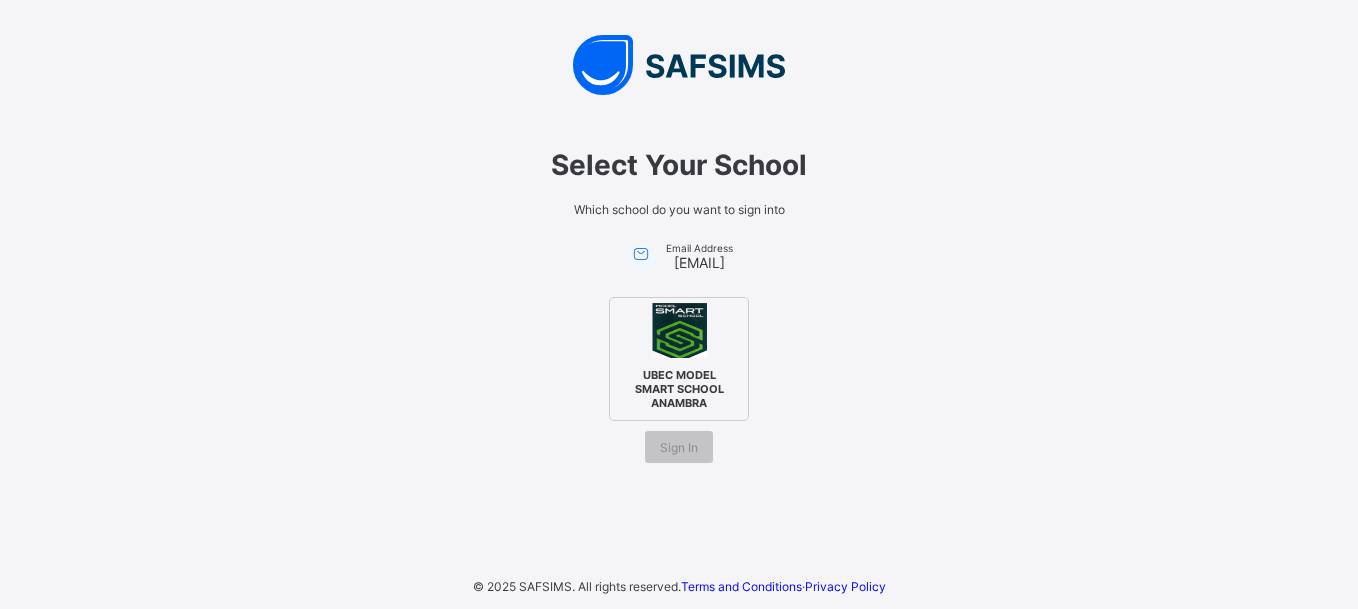 click at bounding box center (679, 330) 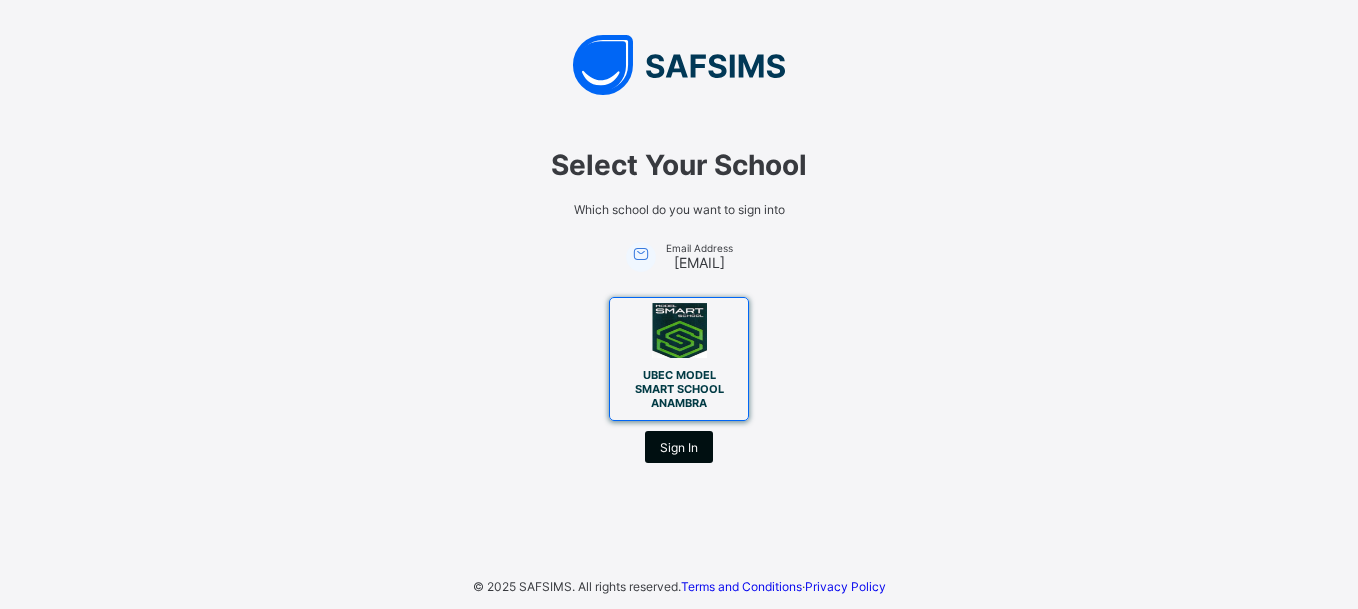 click on "Sign In" at bounding box center [679, 447] 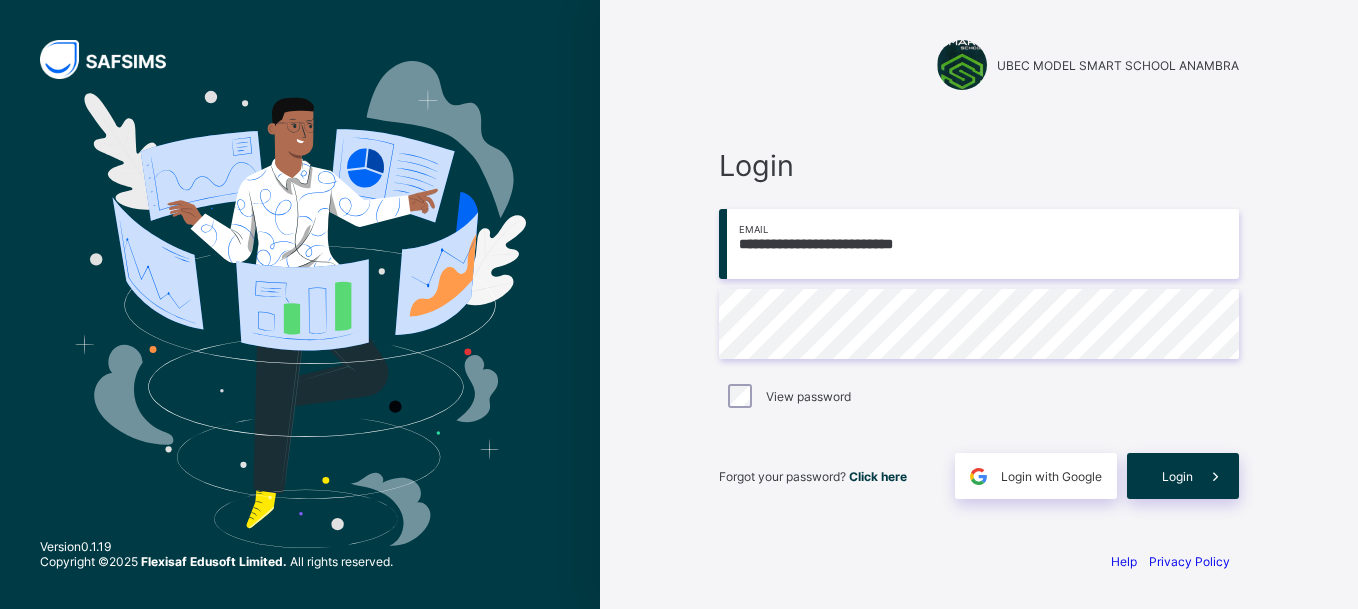 scroll, scrollTop: 0, scrollLeft: 0, axis: both 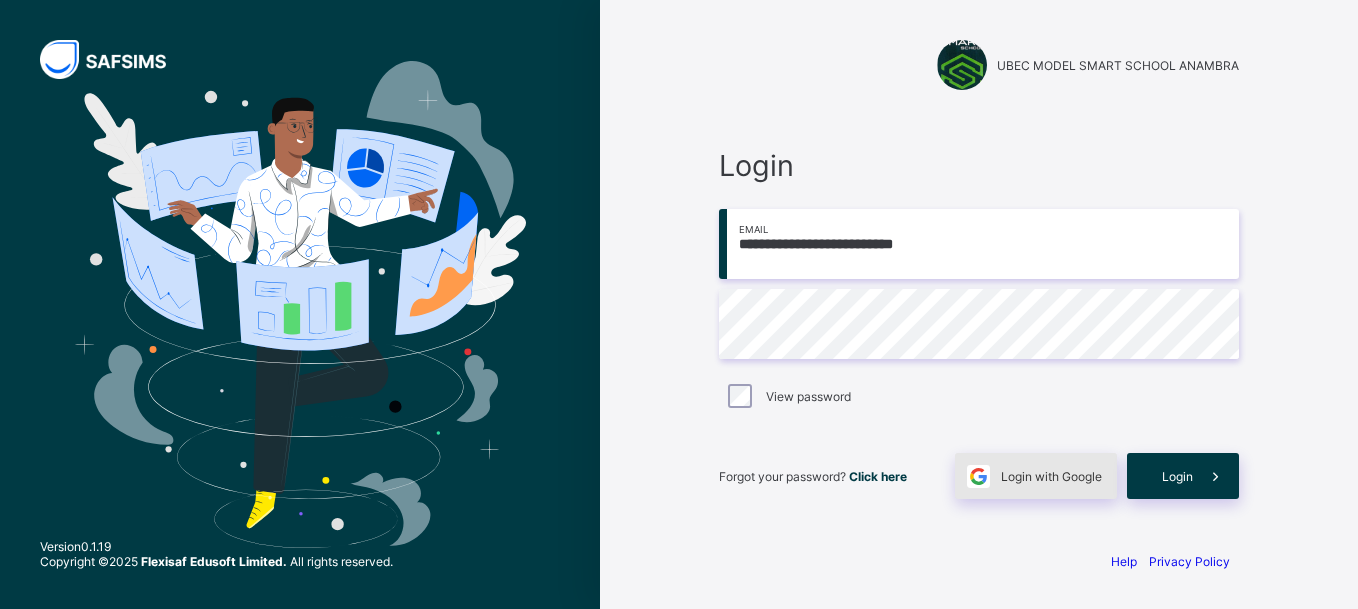 click on "Login with Google" at bounding box center [1051, 476] 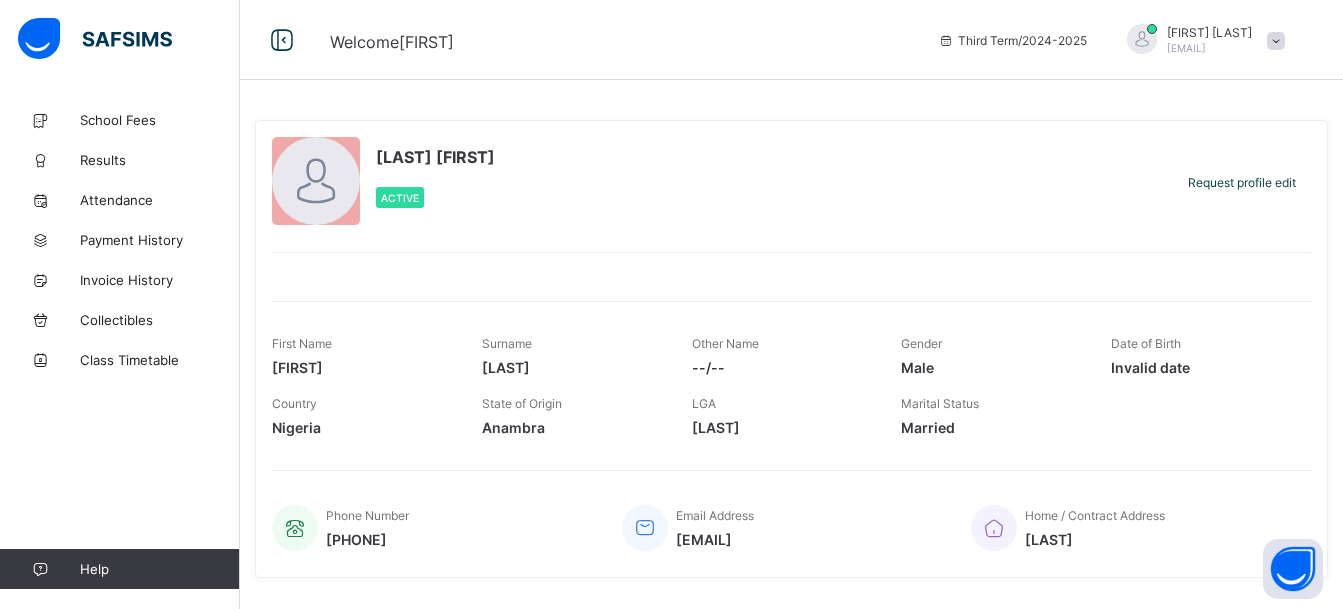 scroll, scrollTop: 0, scrollLeft: 0, axis: both 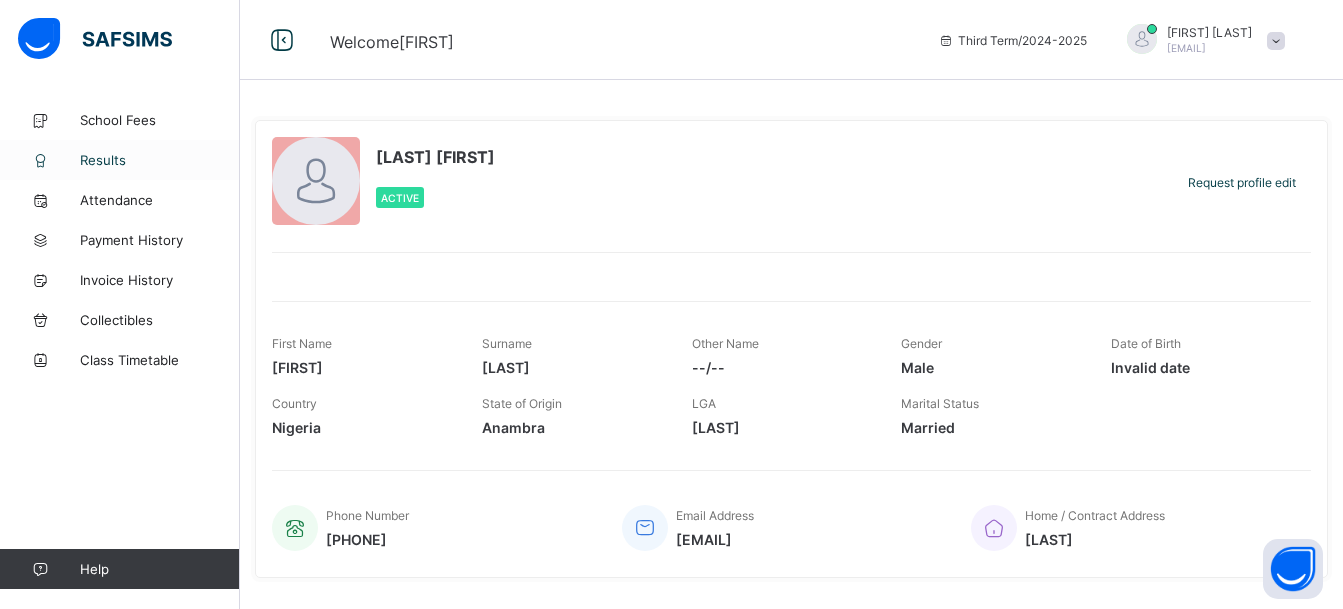 click on "Results" at bounding box center [160, 160] 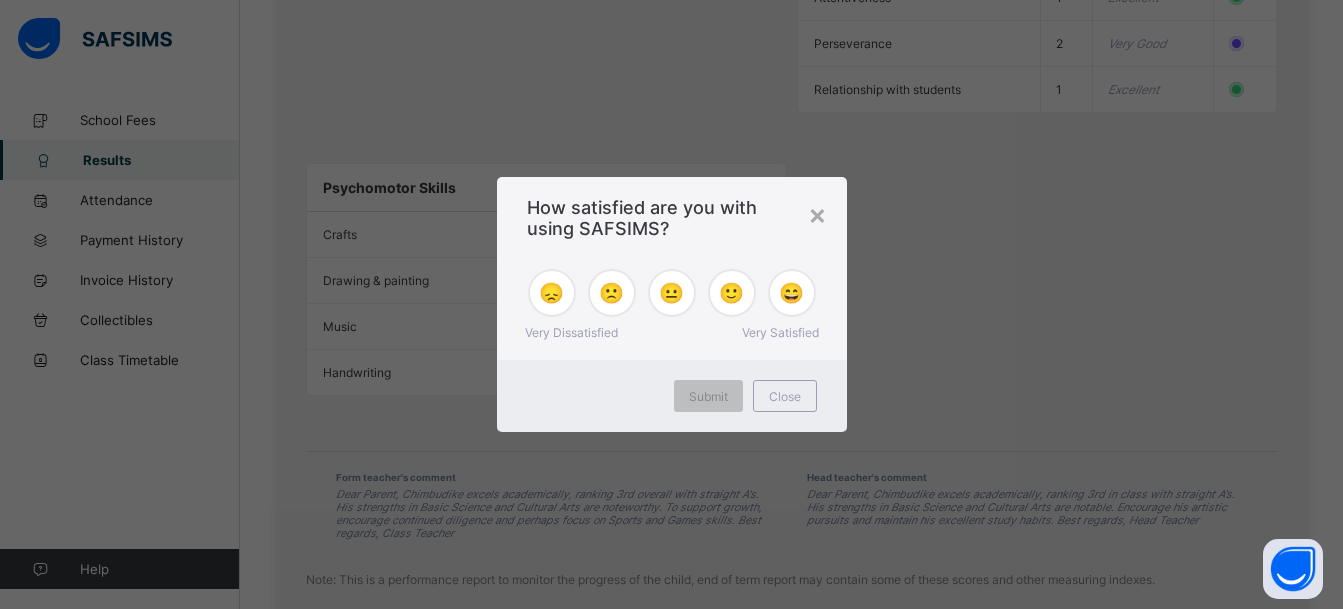 scroll, scrollTop: 2365, scrollLeft: 0, axis: vertical 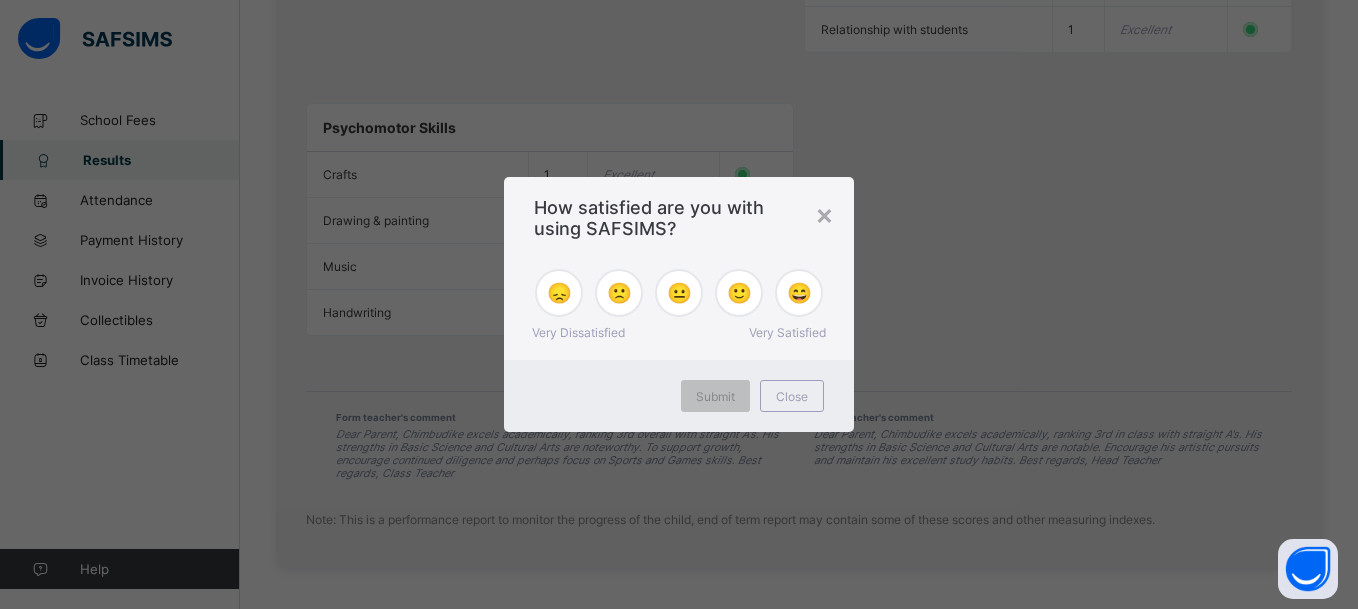 drag, startPoint x: 1355, startPoint y: 112, endPoint x: 1361, endPoint y: 611, distance: 499.03607 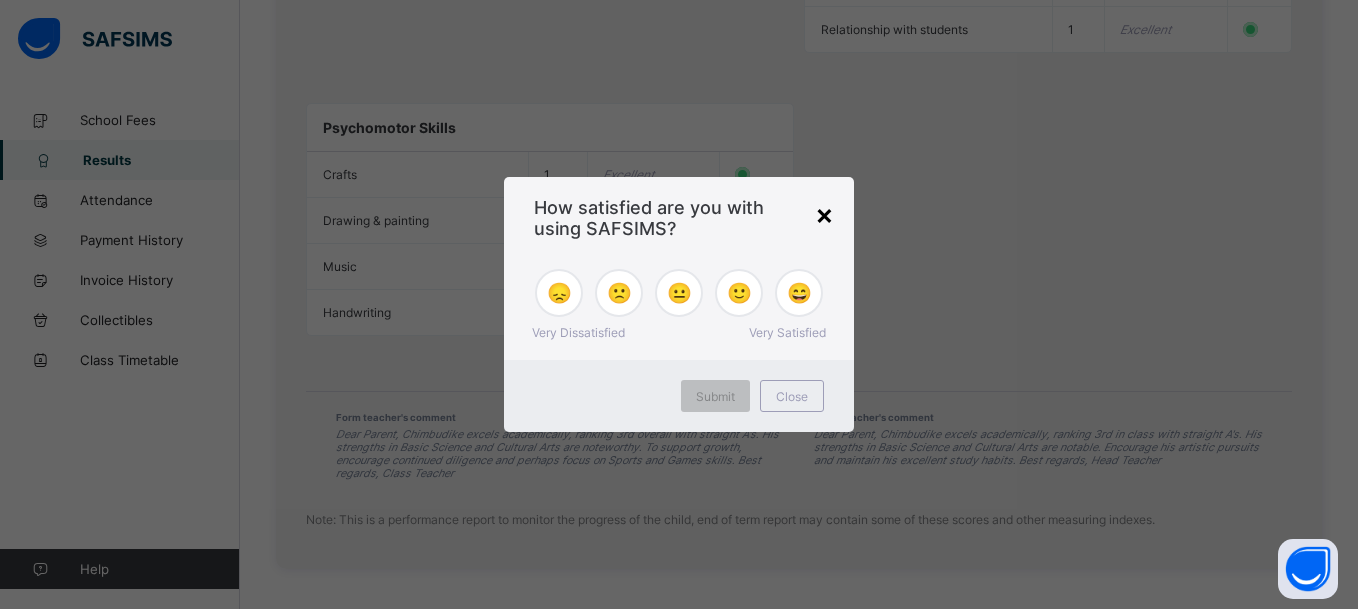 click on "×" at bounding box center (824, 214) 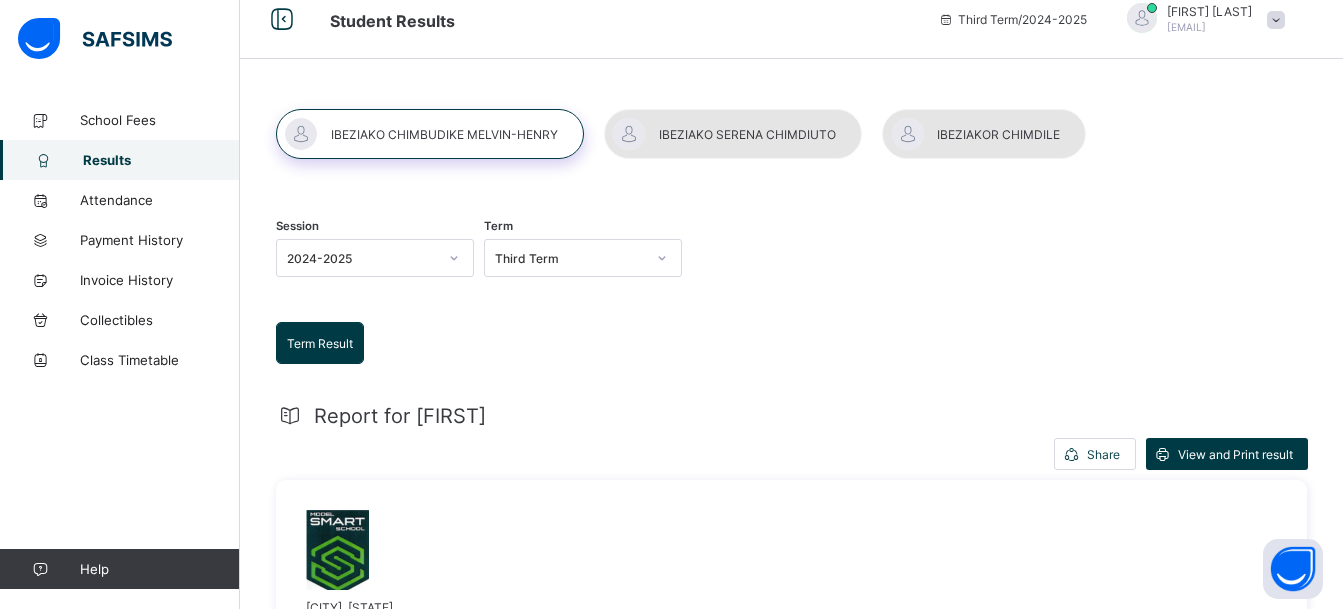 scroll, scrollTop: 0, scrollLeft: 0, axis: both 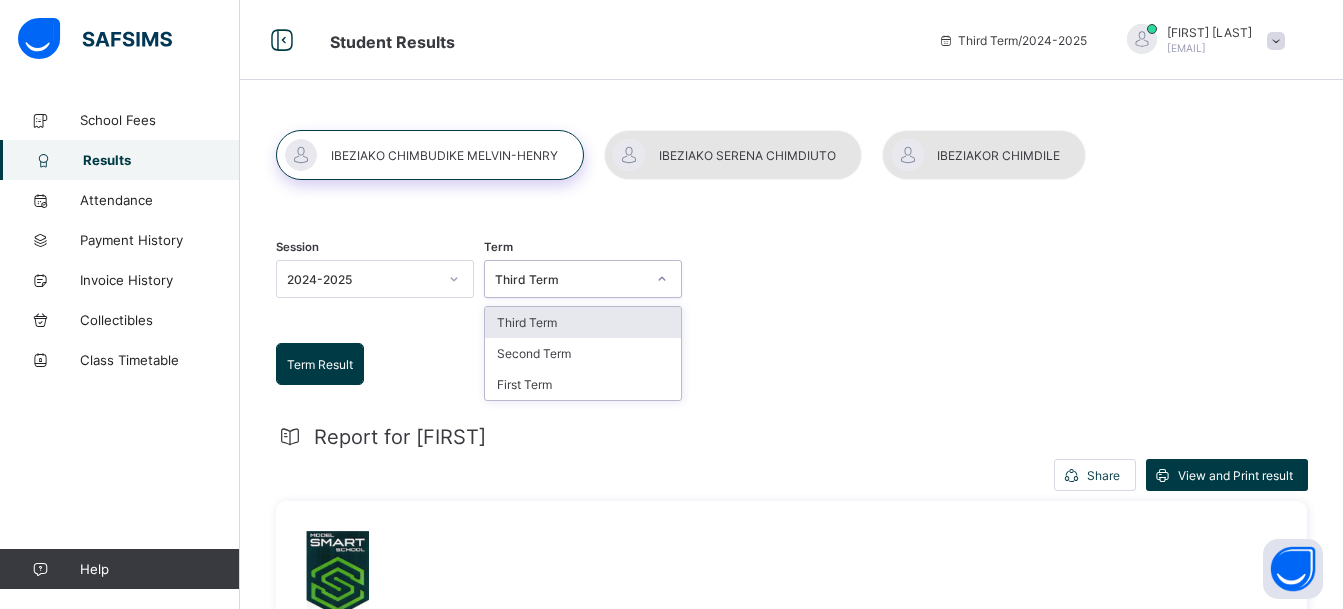 click 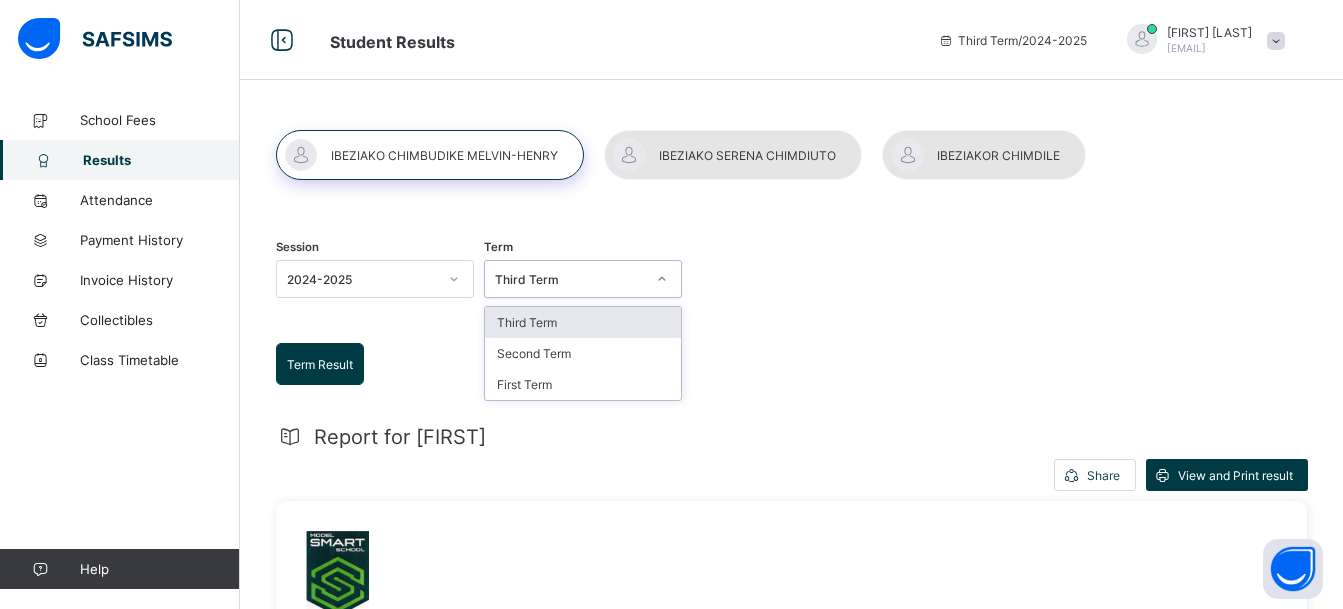click on "Third Term" at bounding box center [583, 322] 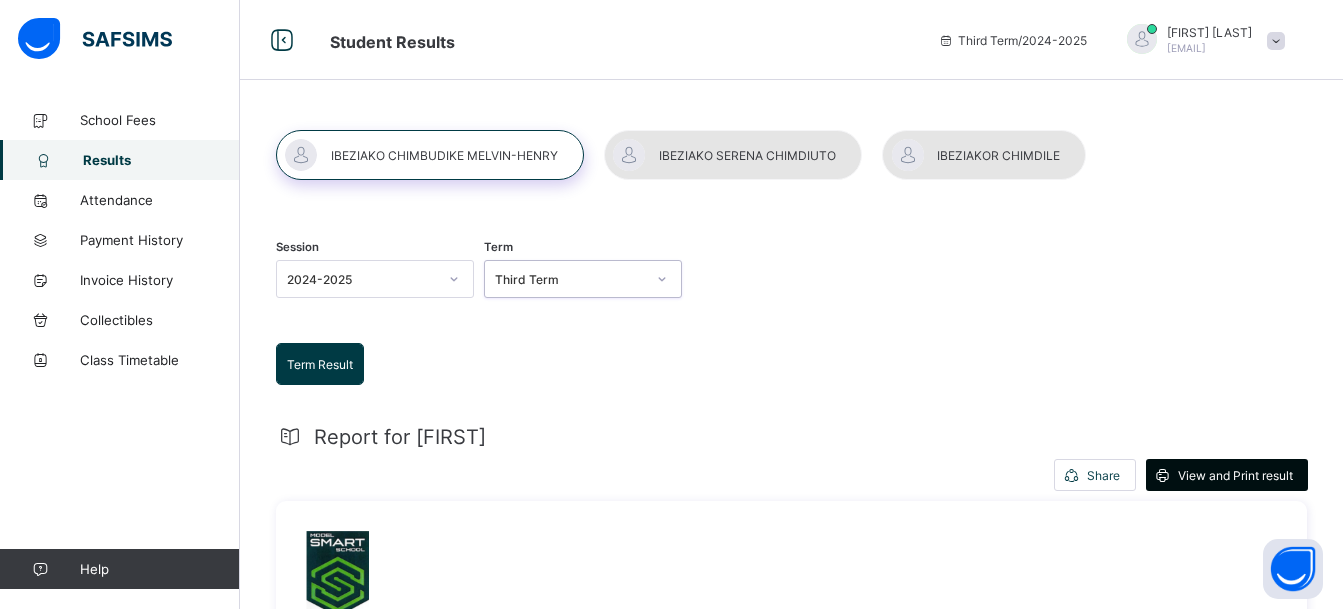 click on "View and Print result" at bounding box center (1235, 475) 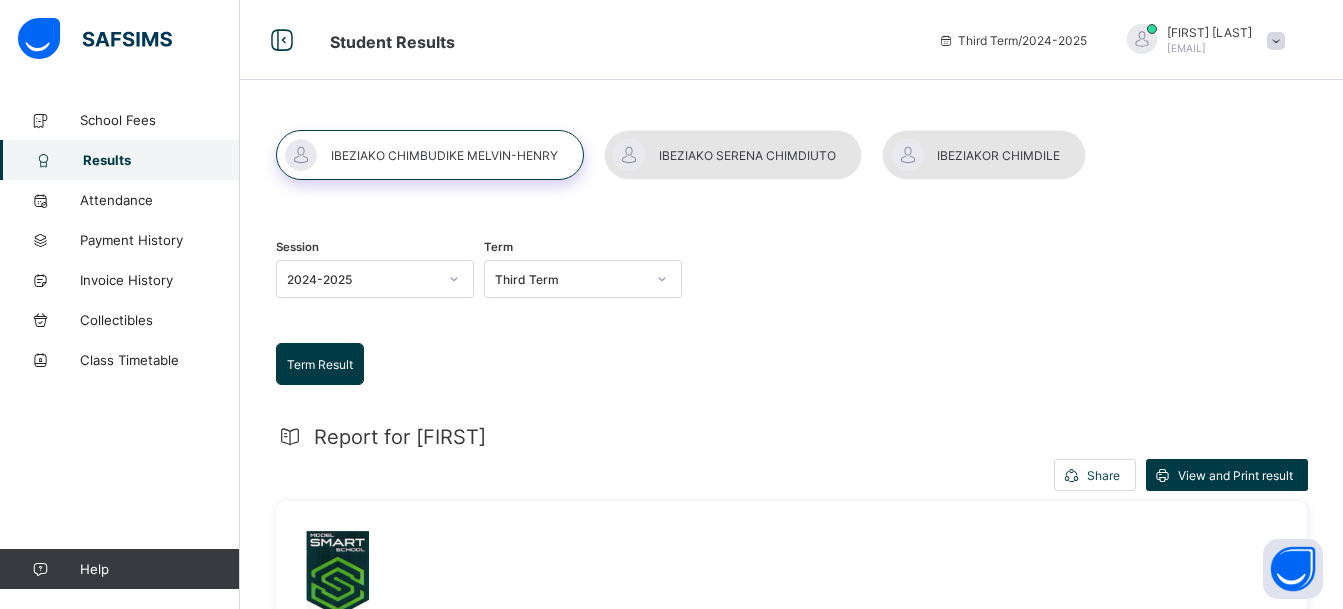 click at bounding box center (733, 155) 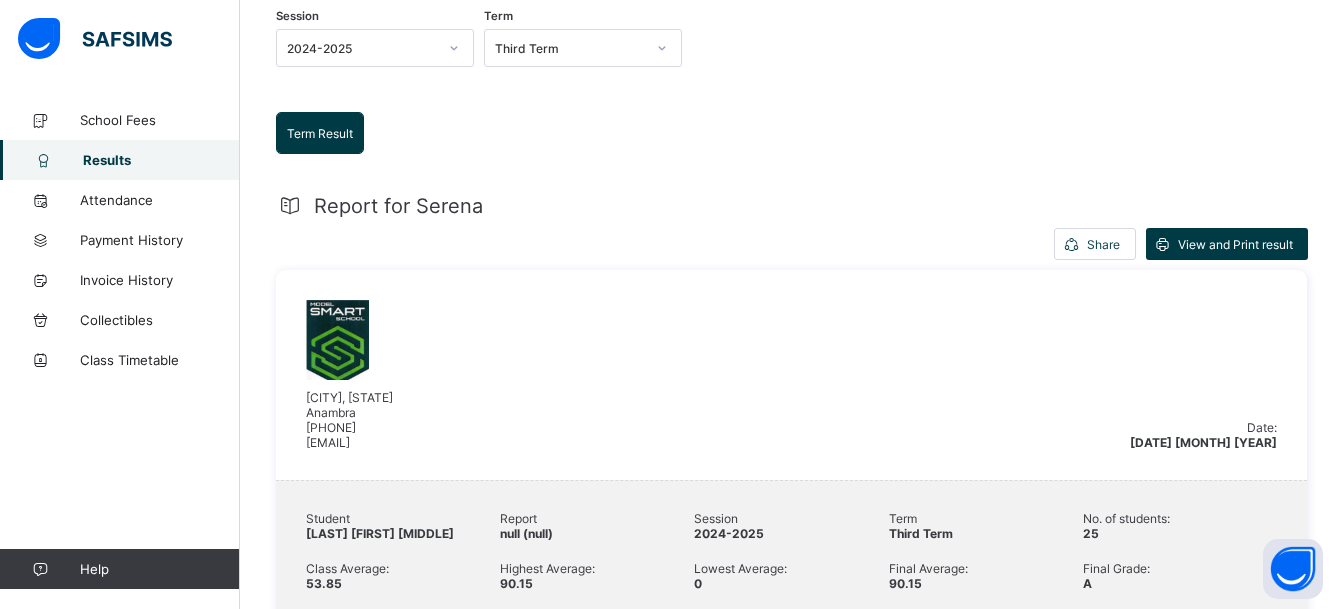 scroll, scrollTop: 221, scrollLeft: 0, axis: vertical 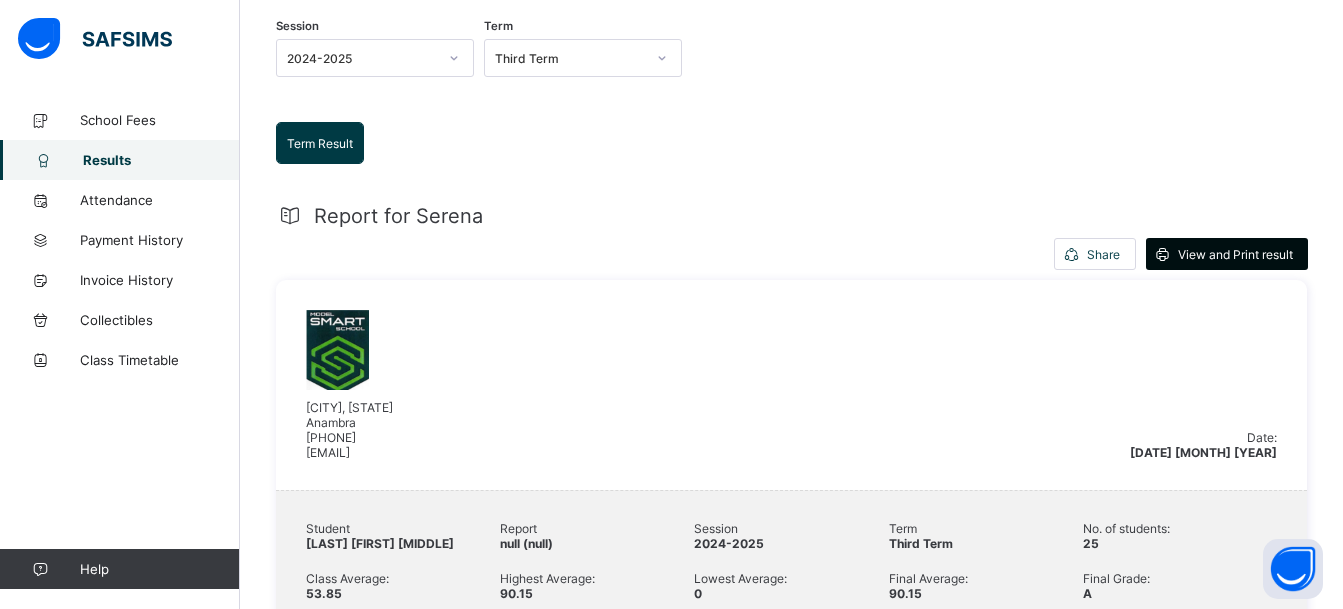 click on "View and Print result" at bounding box center [1235, 254] 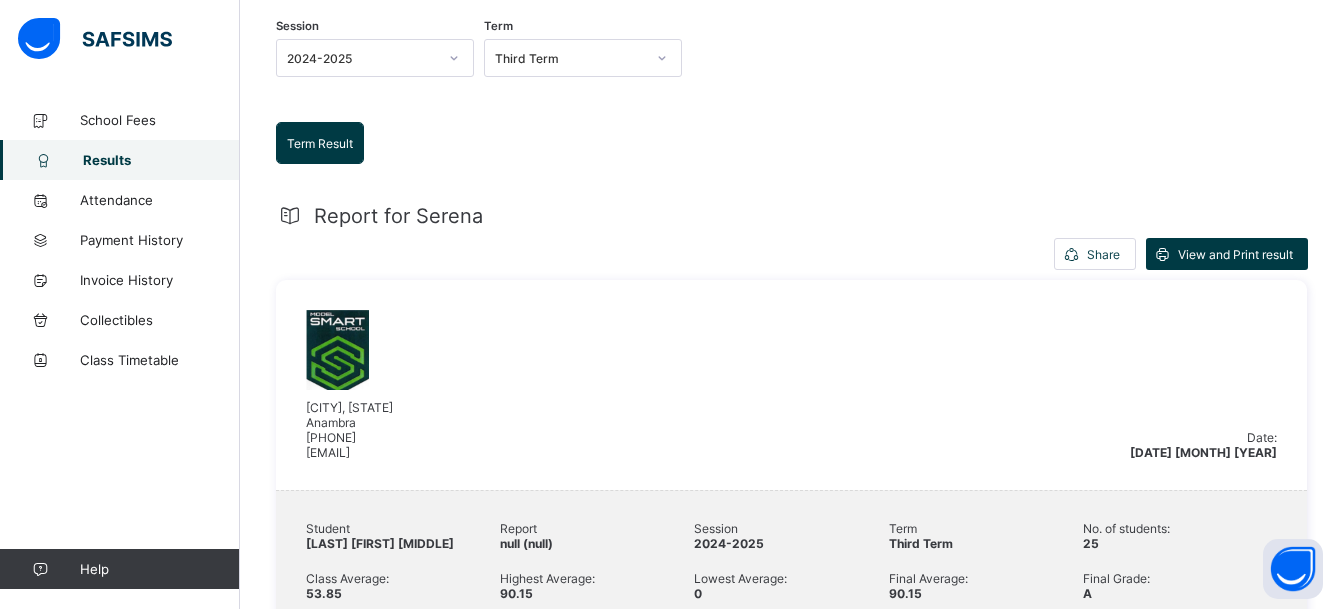 click at bounding box center (388, -66) 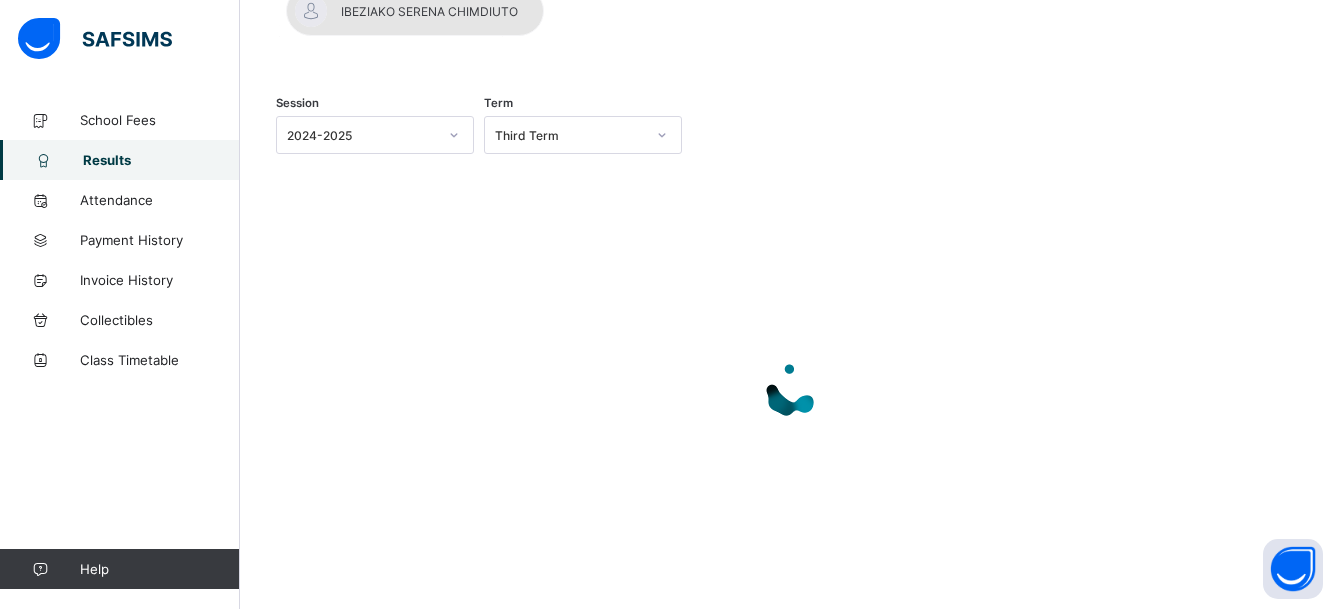 scroll, scrollTop: 0, scrollLeft: 0, axis: both 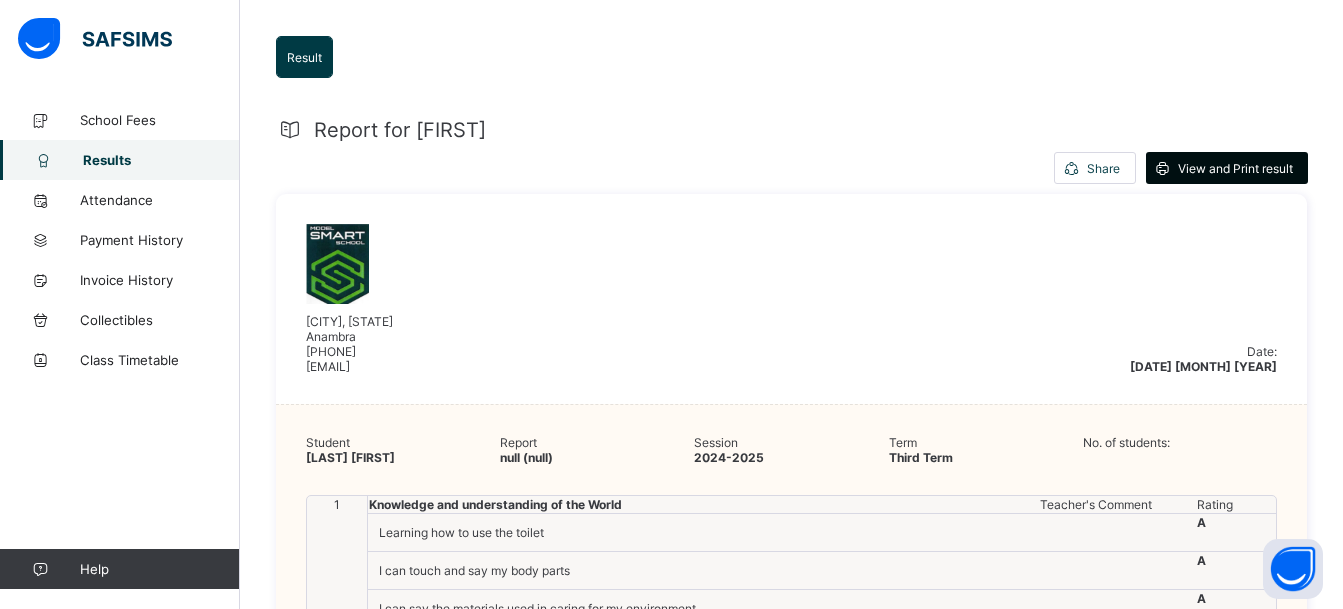 click on "View and Print result" at bounding box center (1235, 168) 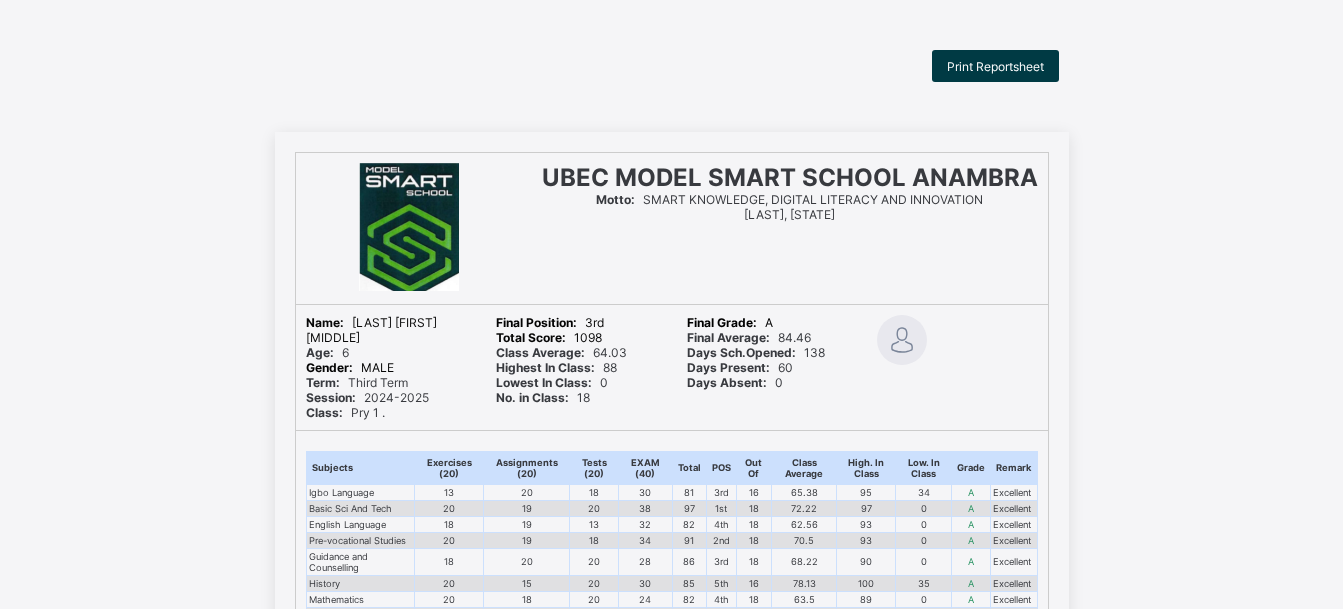 scroll, scrollTop: 0, scrollLeft: 0, axis: both 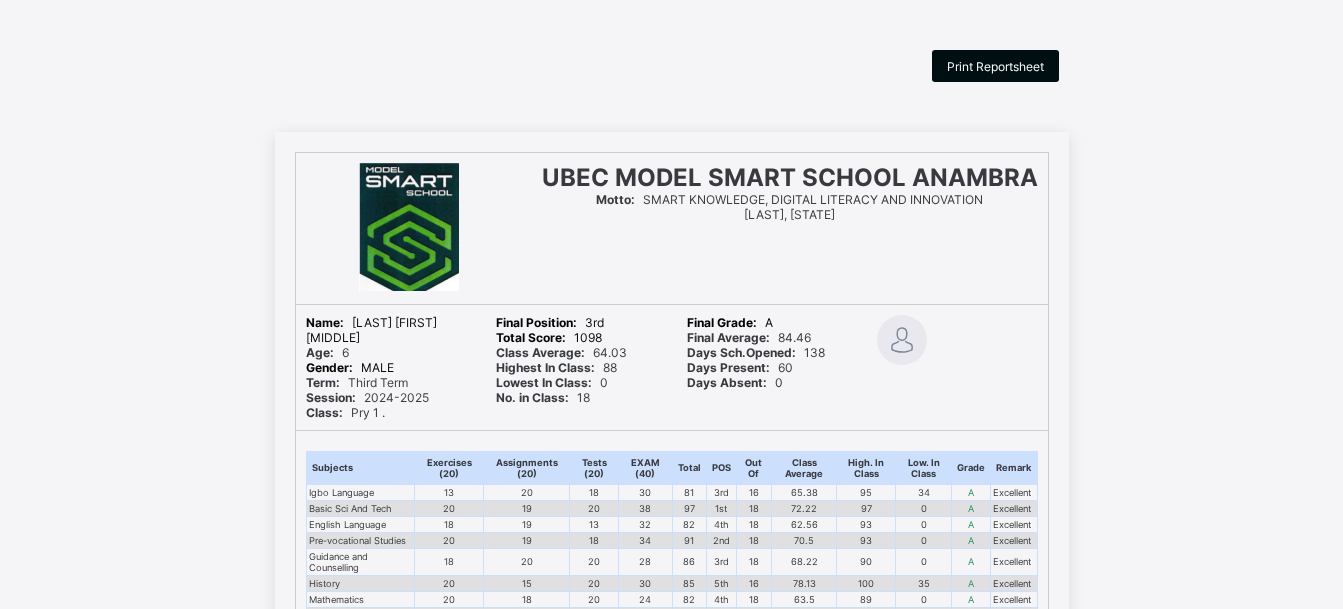 click on "Print Reportsheet" at bounding box center (995, 66) 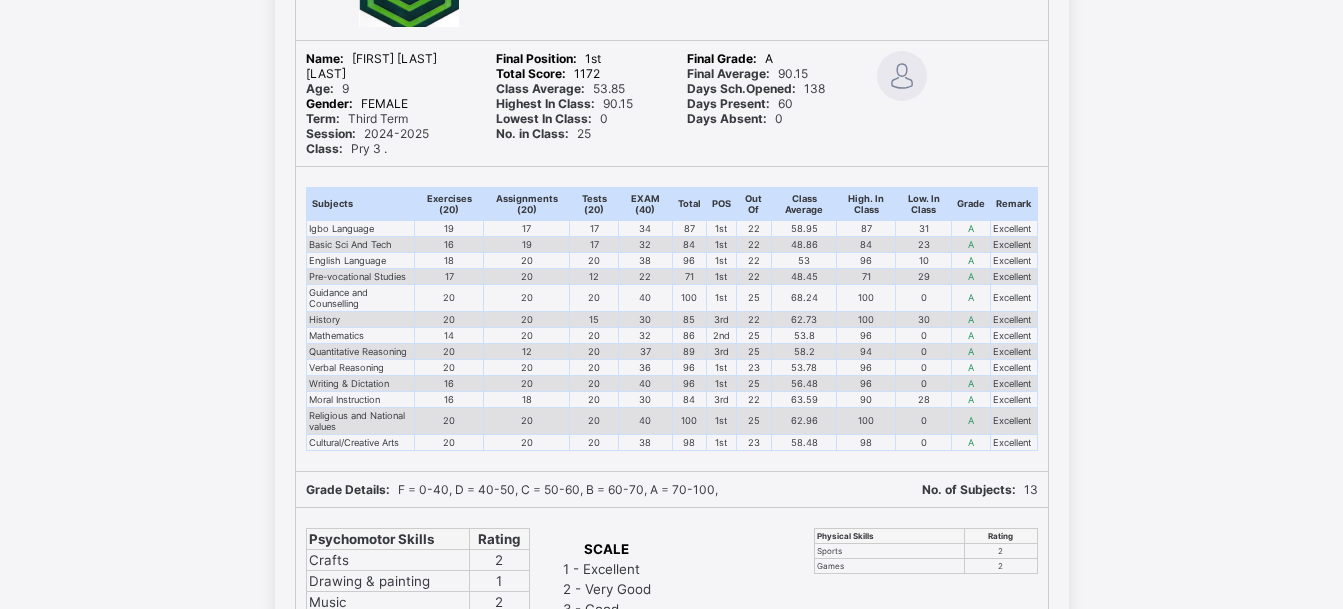 scroll, scrollTop: 234, scrollLeft: 0, axis: vertical 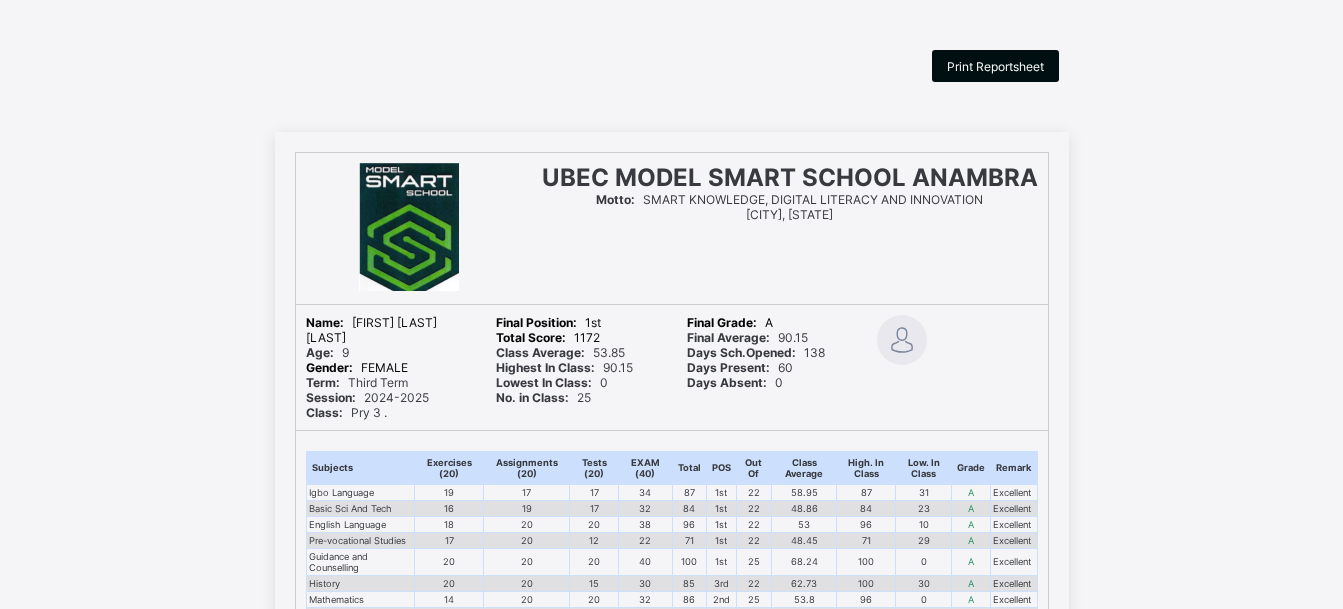 click on "Print Reportsheet" at bounding box center [995, 66] 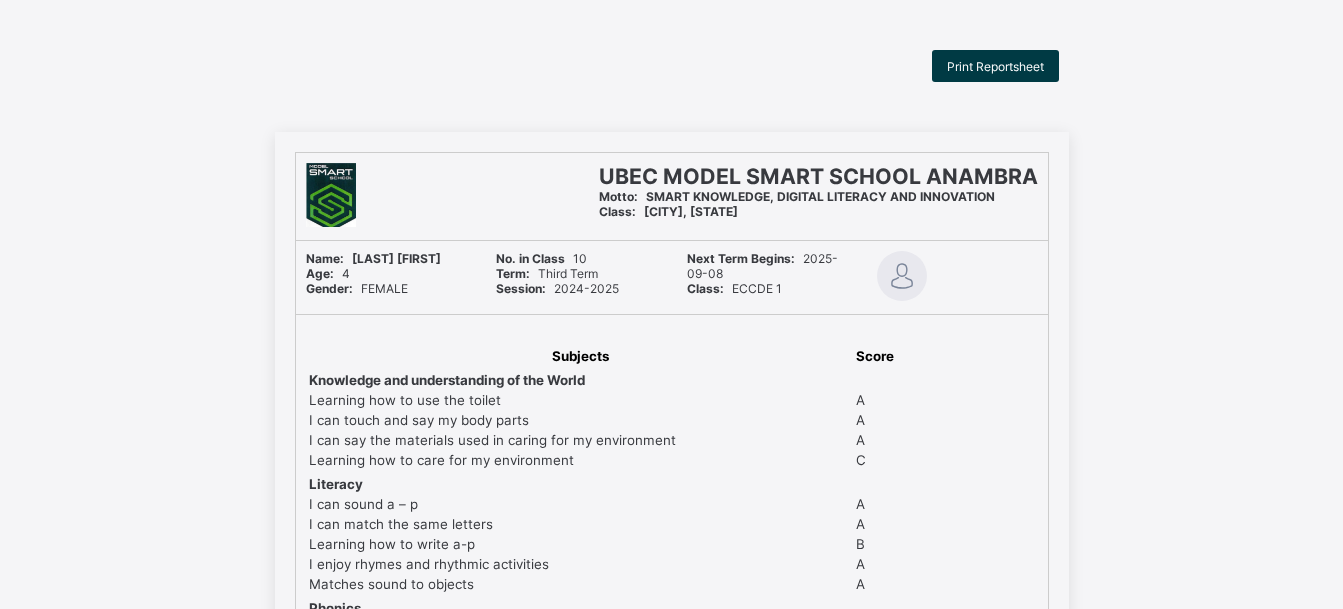 scroll, scrollTop: 0, scrollLeft: 0, axis: both 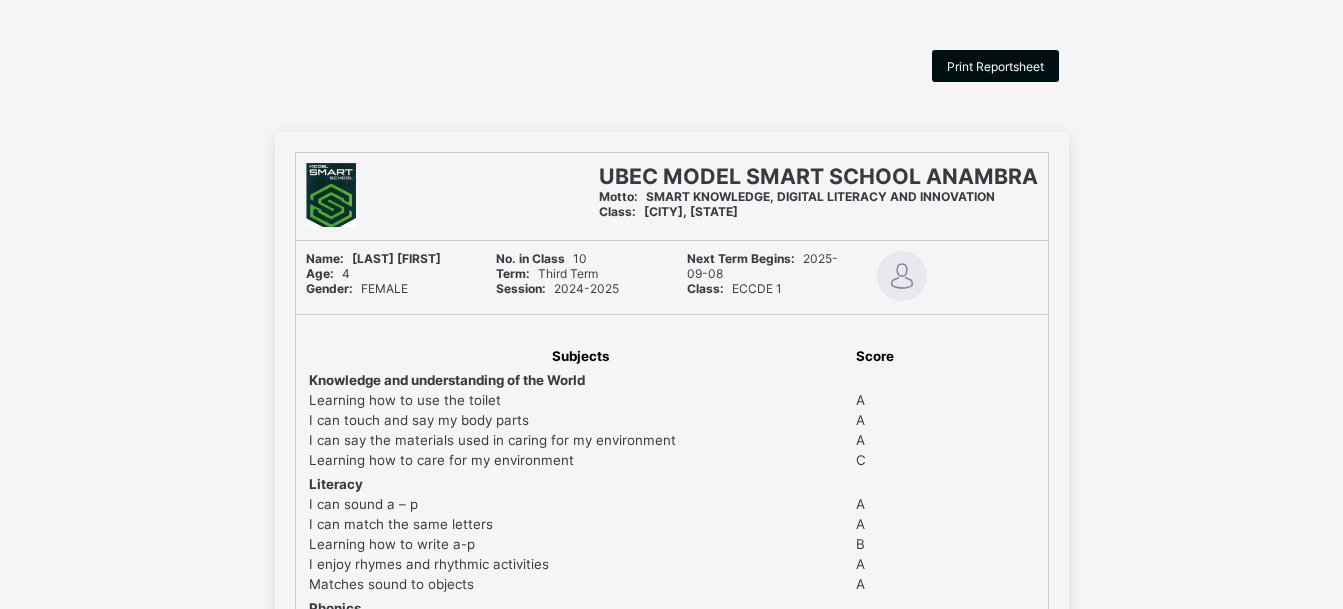 click on "Print Reportsheet" at bounding box center [995, 66] 